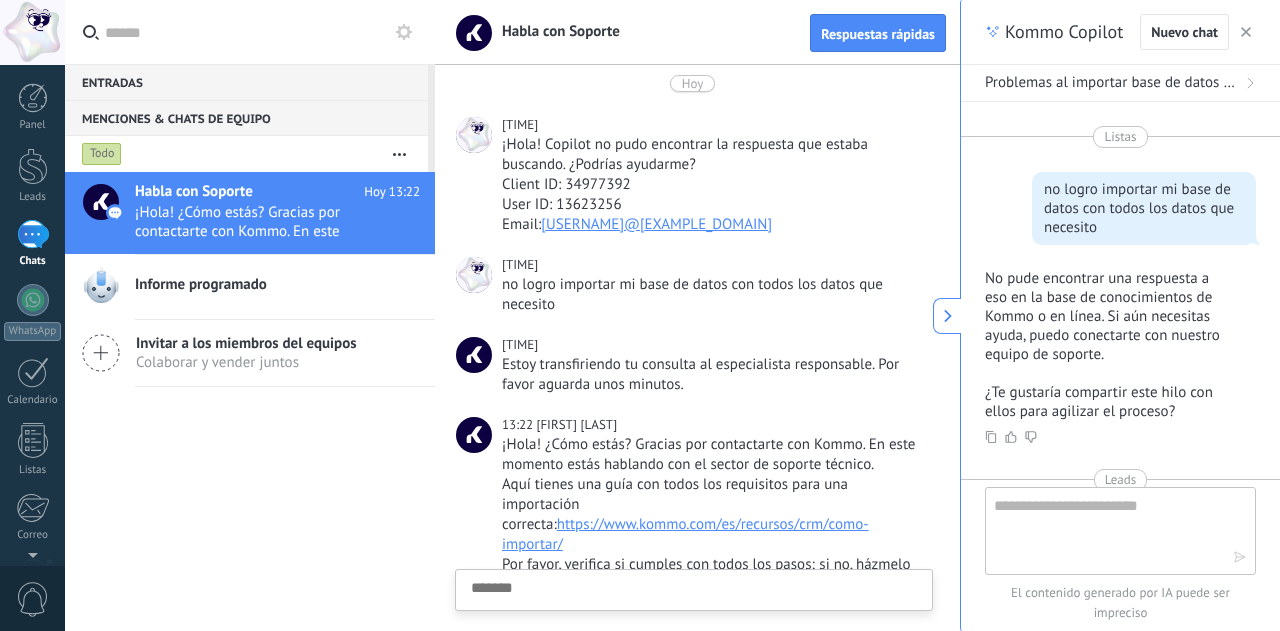 scroll, scrollTop: 0, scrollLeft: 0, axis: both 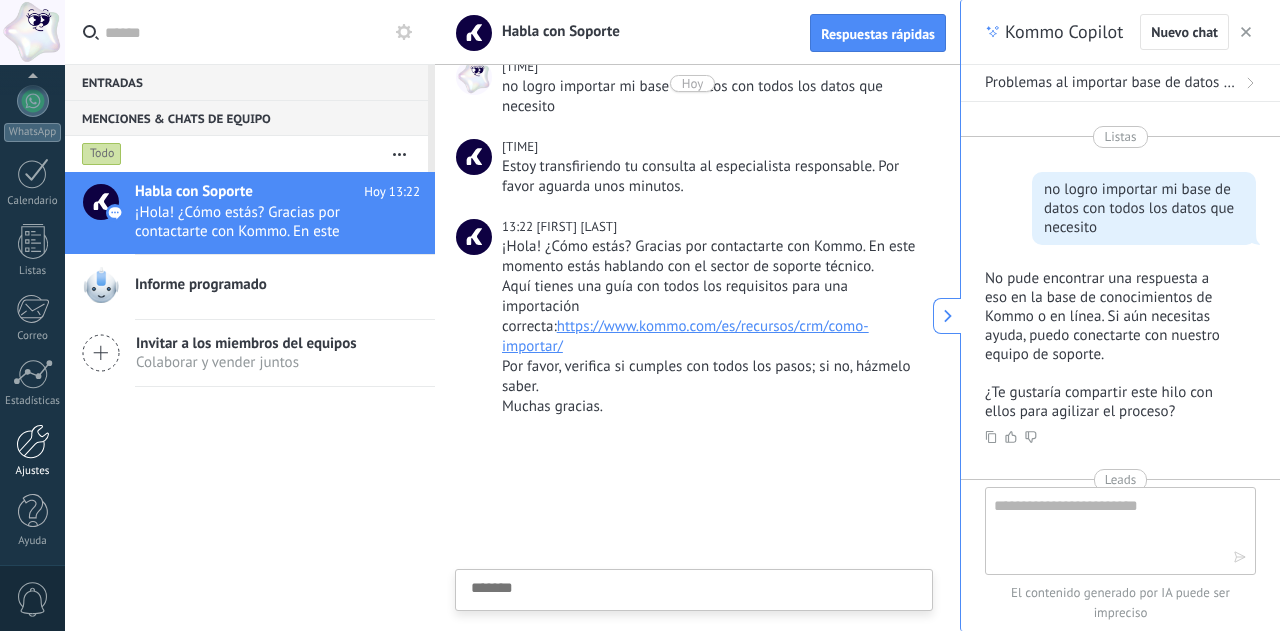 click at bounding box center (33, 441) 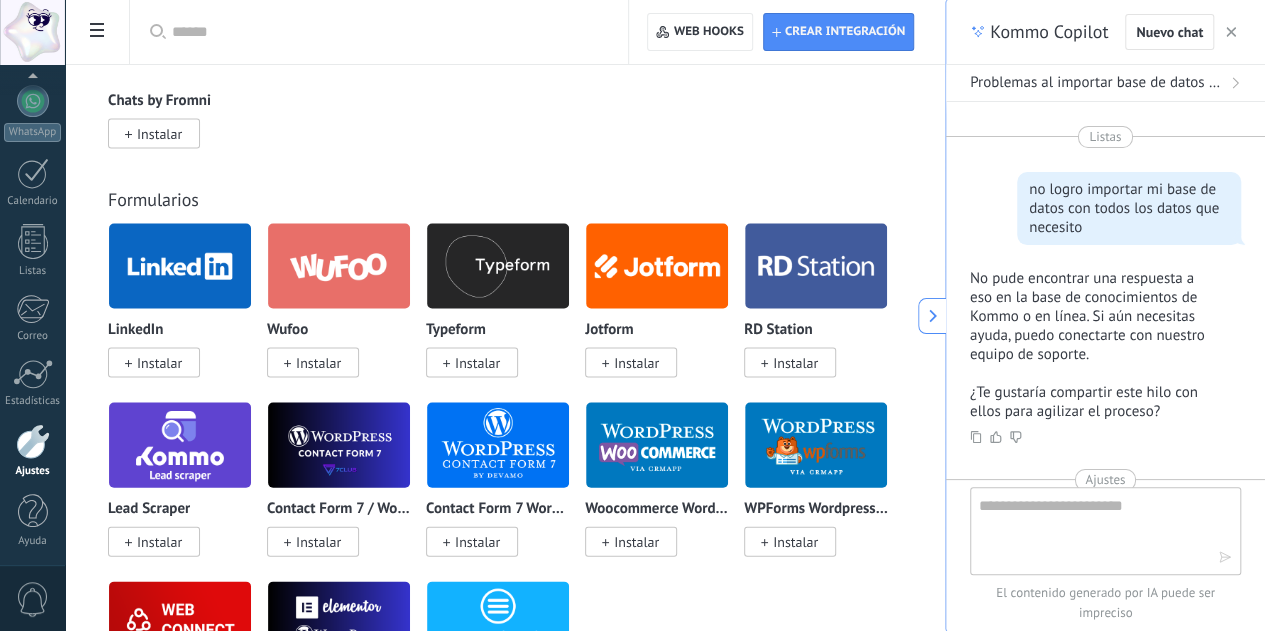 scroll, scrollTop: 1922, scrollLeft: 0, axis: vertical 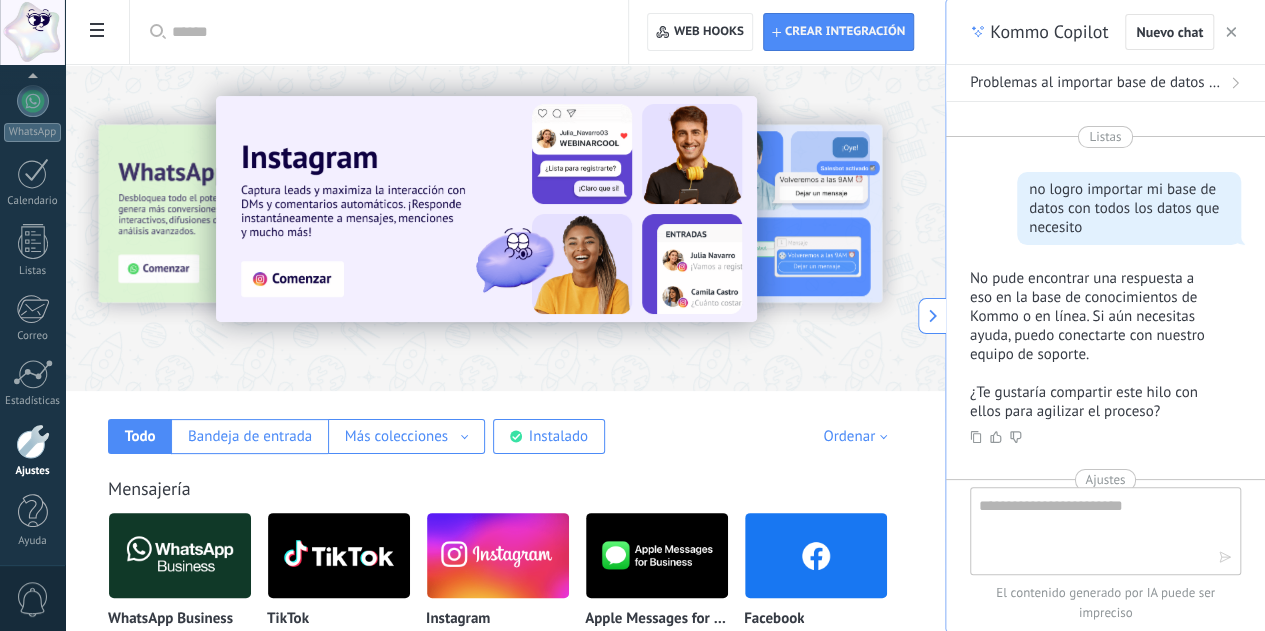 click at bounding box center [33, 441] 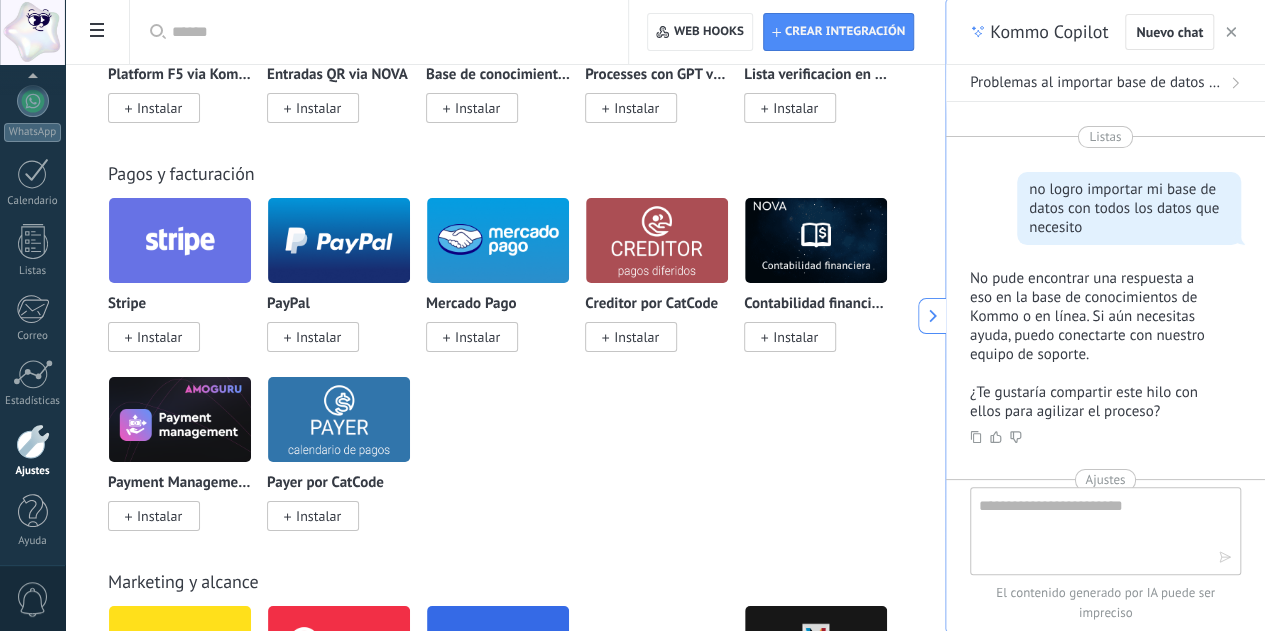 scroll, scrollTop: 3518, scrollLeft: 0, axis: vertical 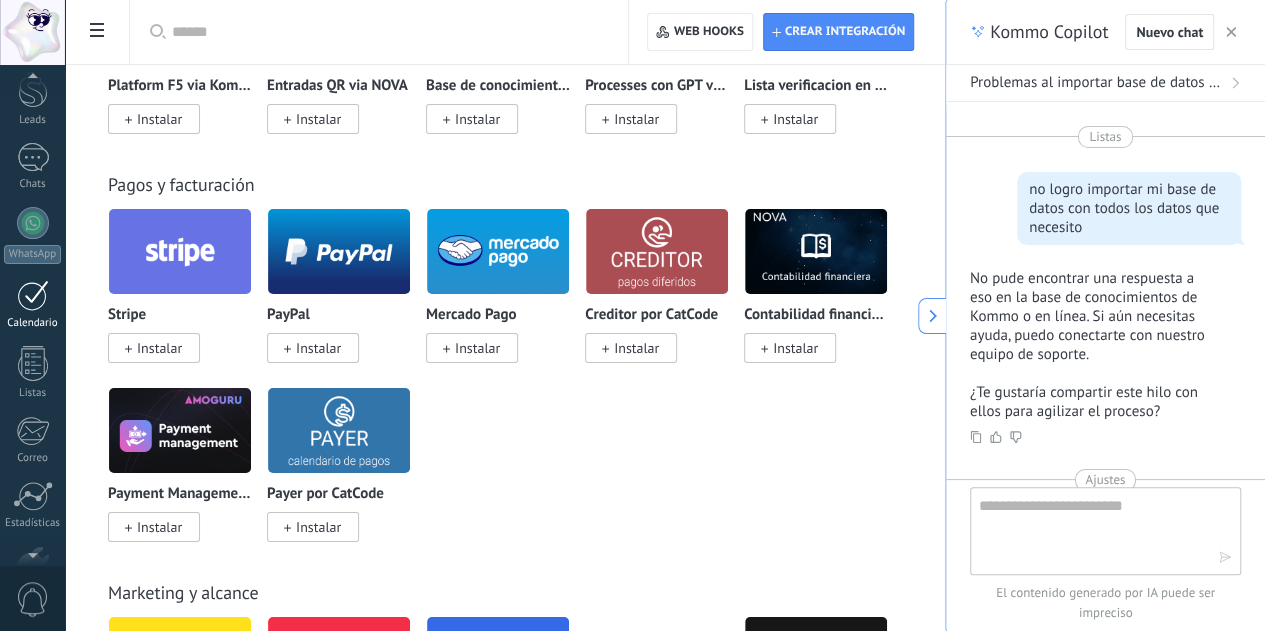 click at bounding box center [33, 295] 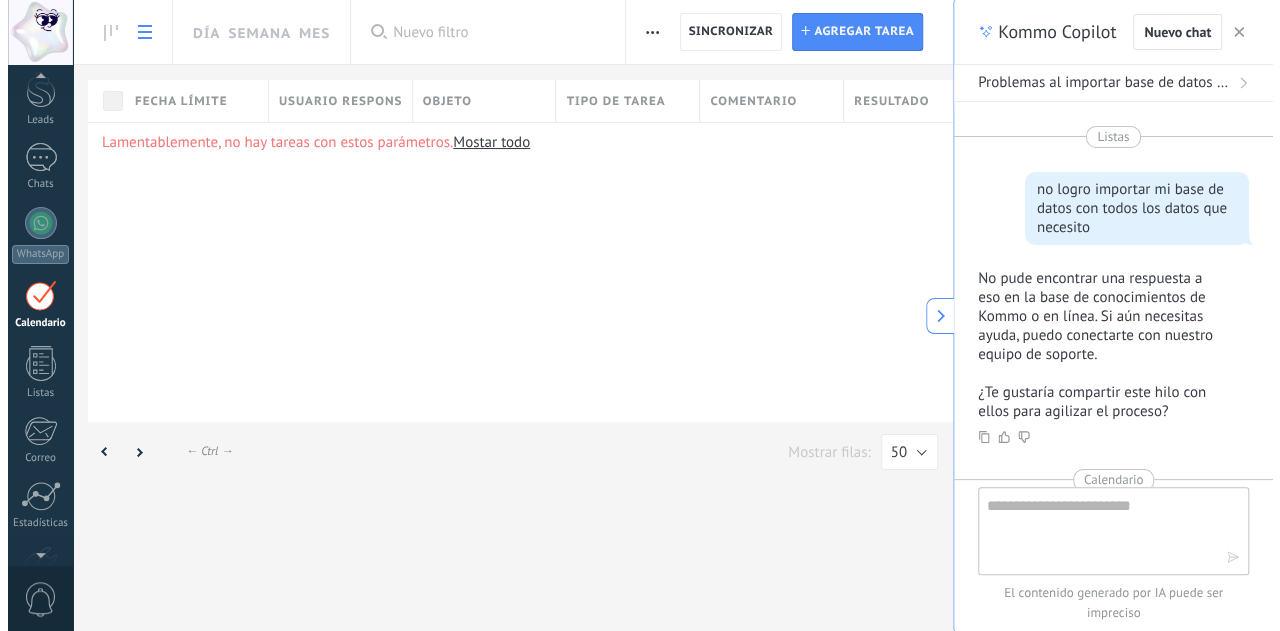 scroll, scrollTop: 0, scrollLeft: 0, axis: both 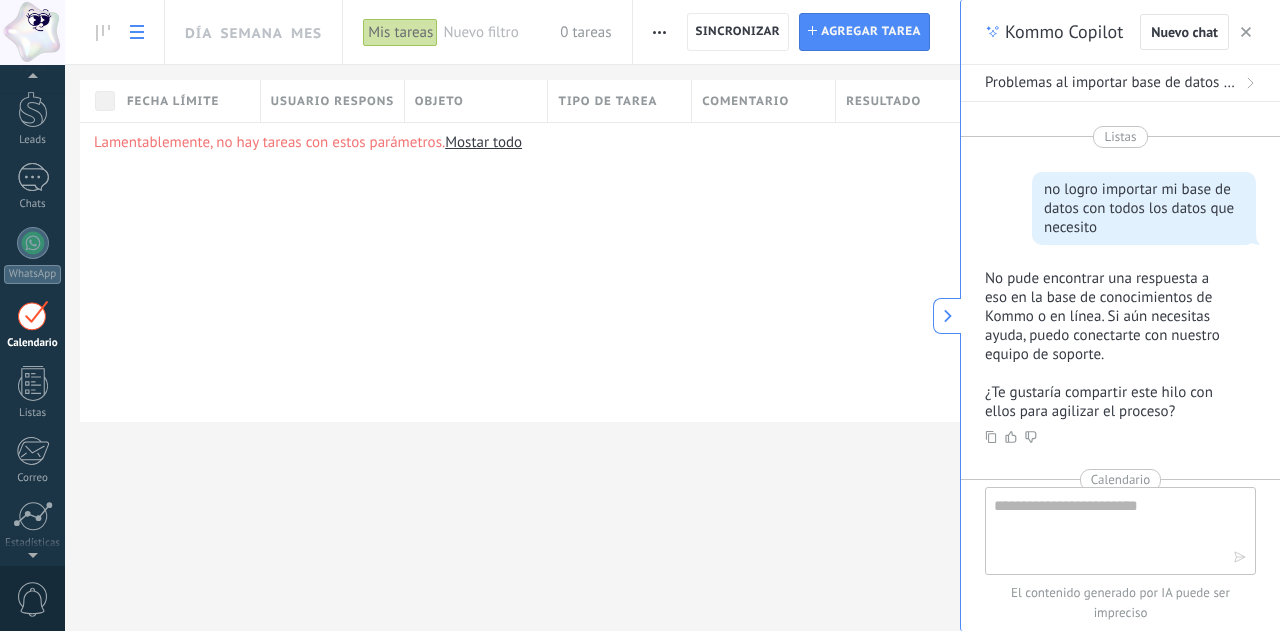 click at bounding box center [137, 32] 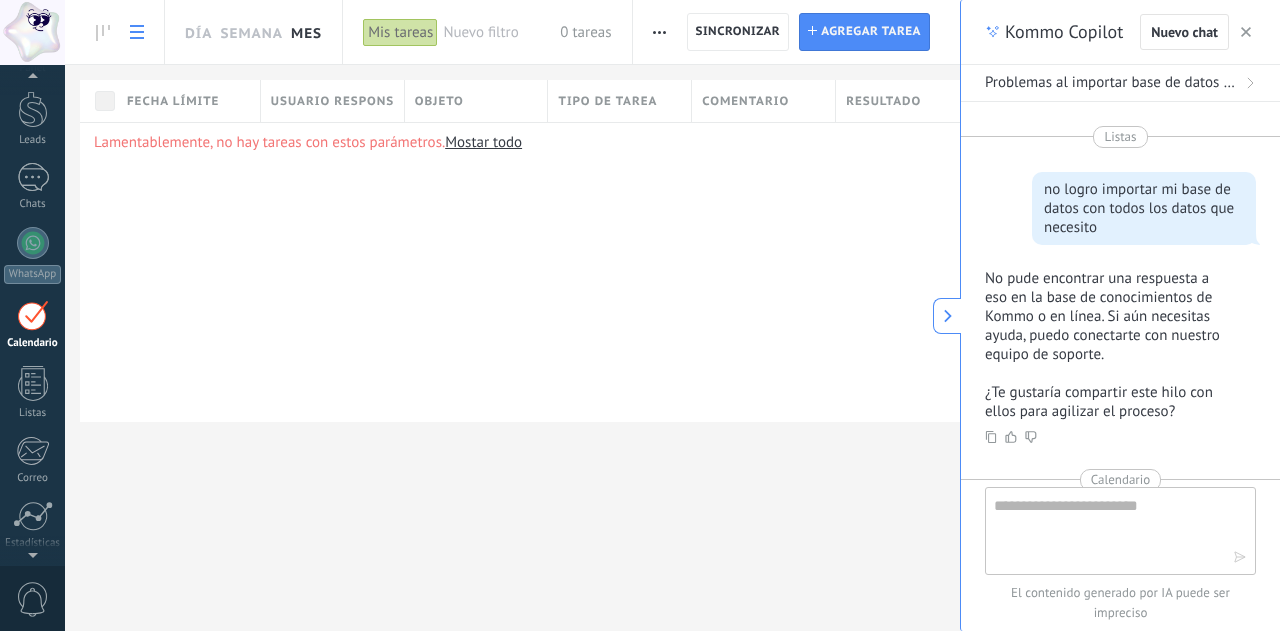 click on "Mes" at bounding box center [306, 32] 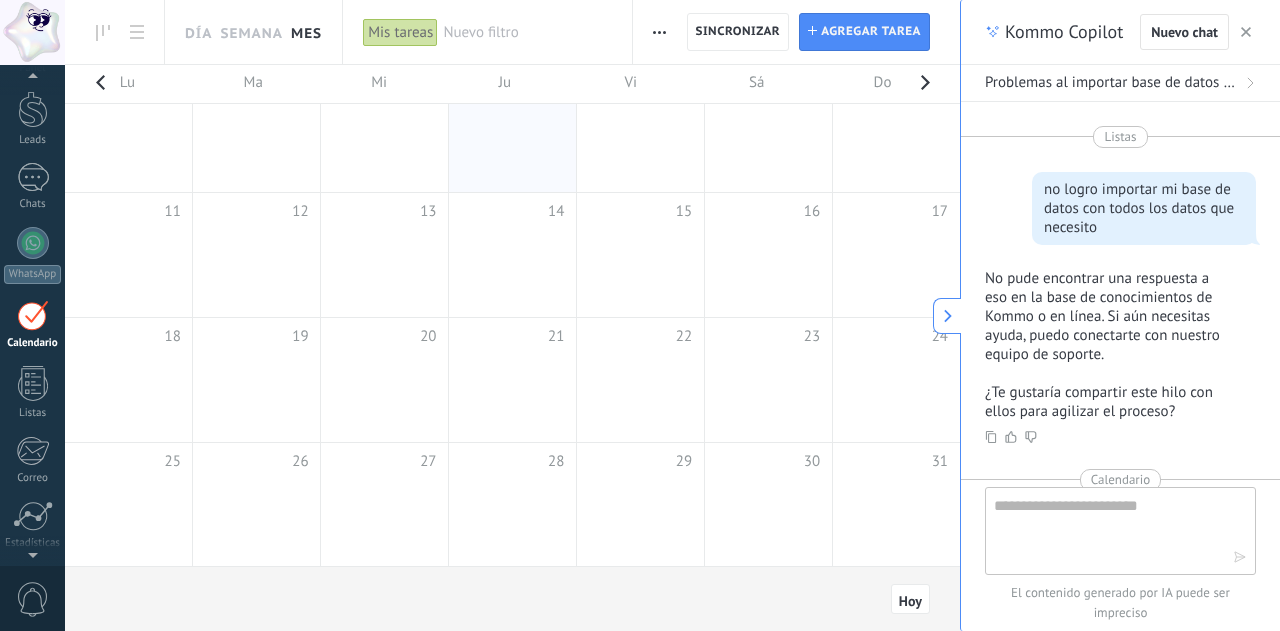scroll, scrollTop: 0, scrollLeft: 0, axis: both 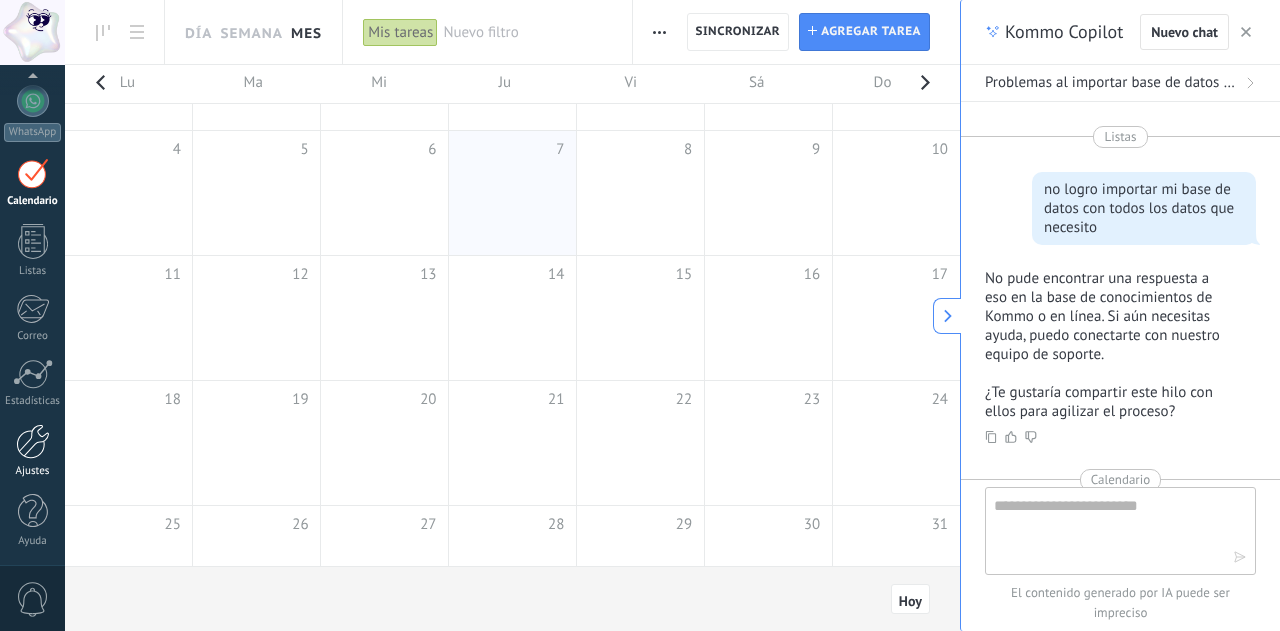 click at bounding box center (33, 441) 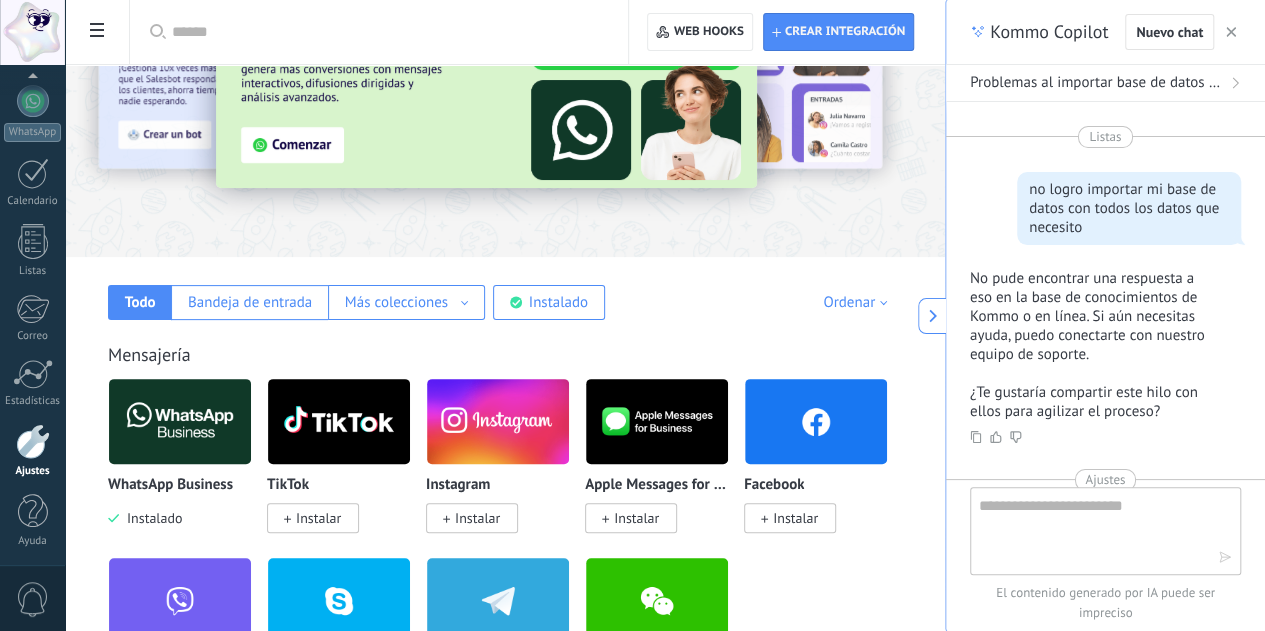 scroll, scrollTop: 0, scrollLeft: 0, axis: both 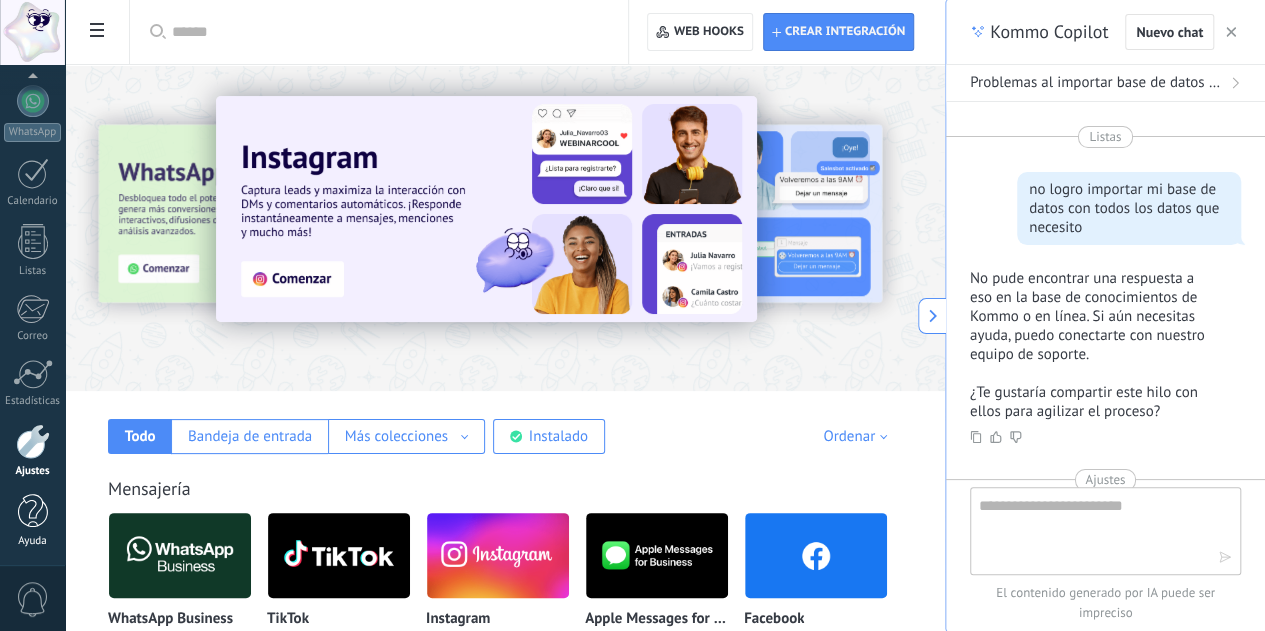click at bounding box center [33, 511] 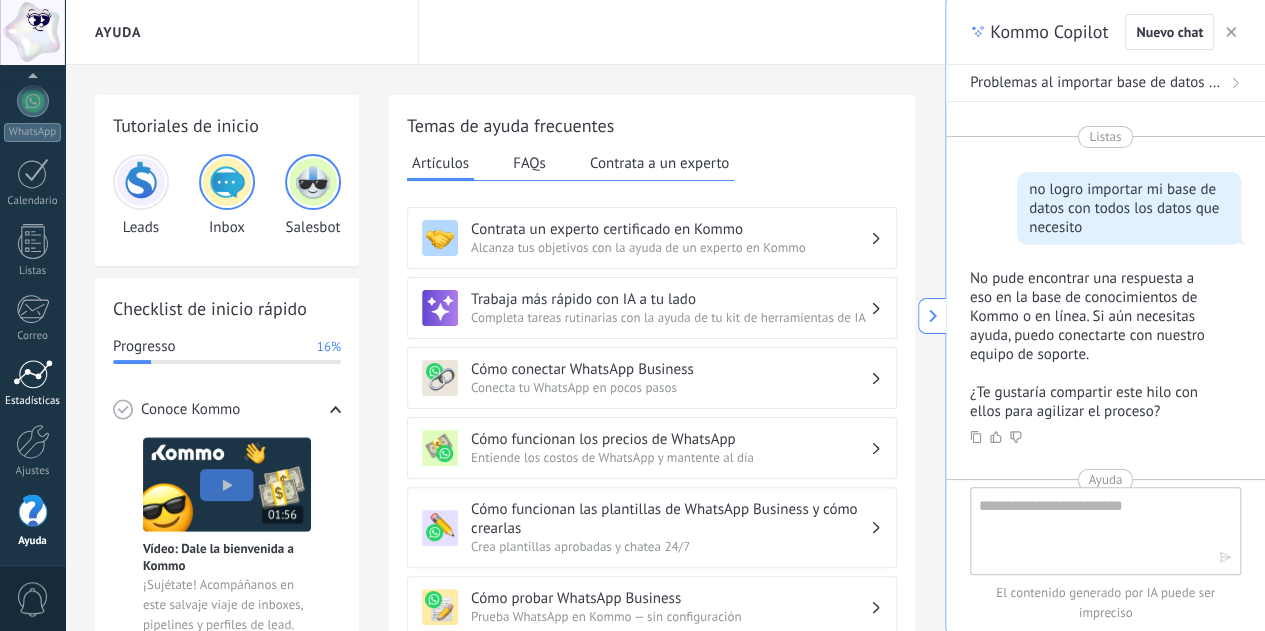 click at bounding box center (33, 374) 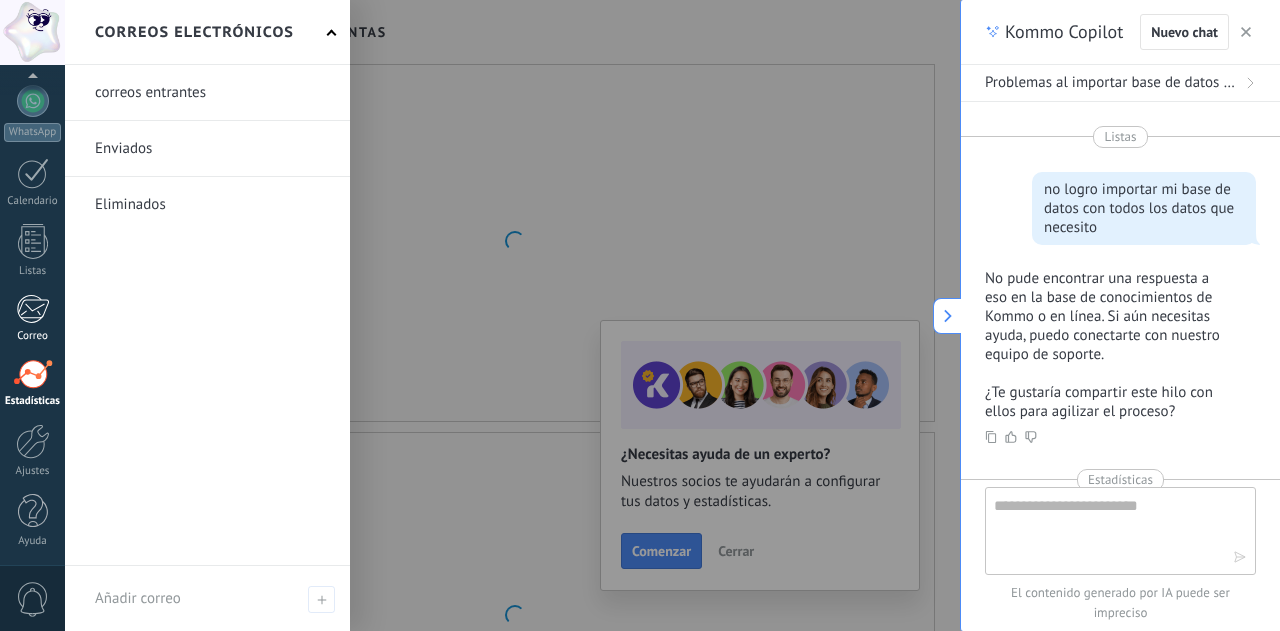 click on "Correo" at bounding box center (32, 318) 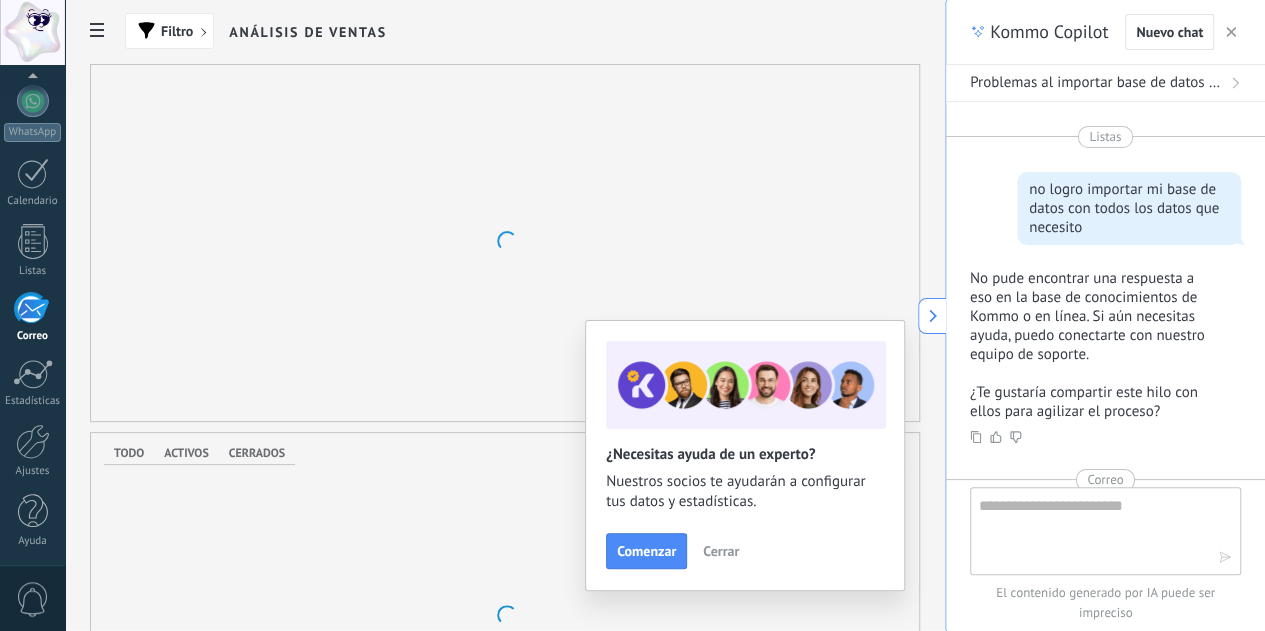 scroll, scrollTop: 193, scrollLeft: 0, axis: vertical 